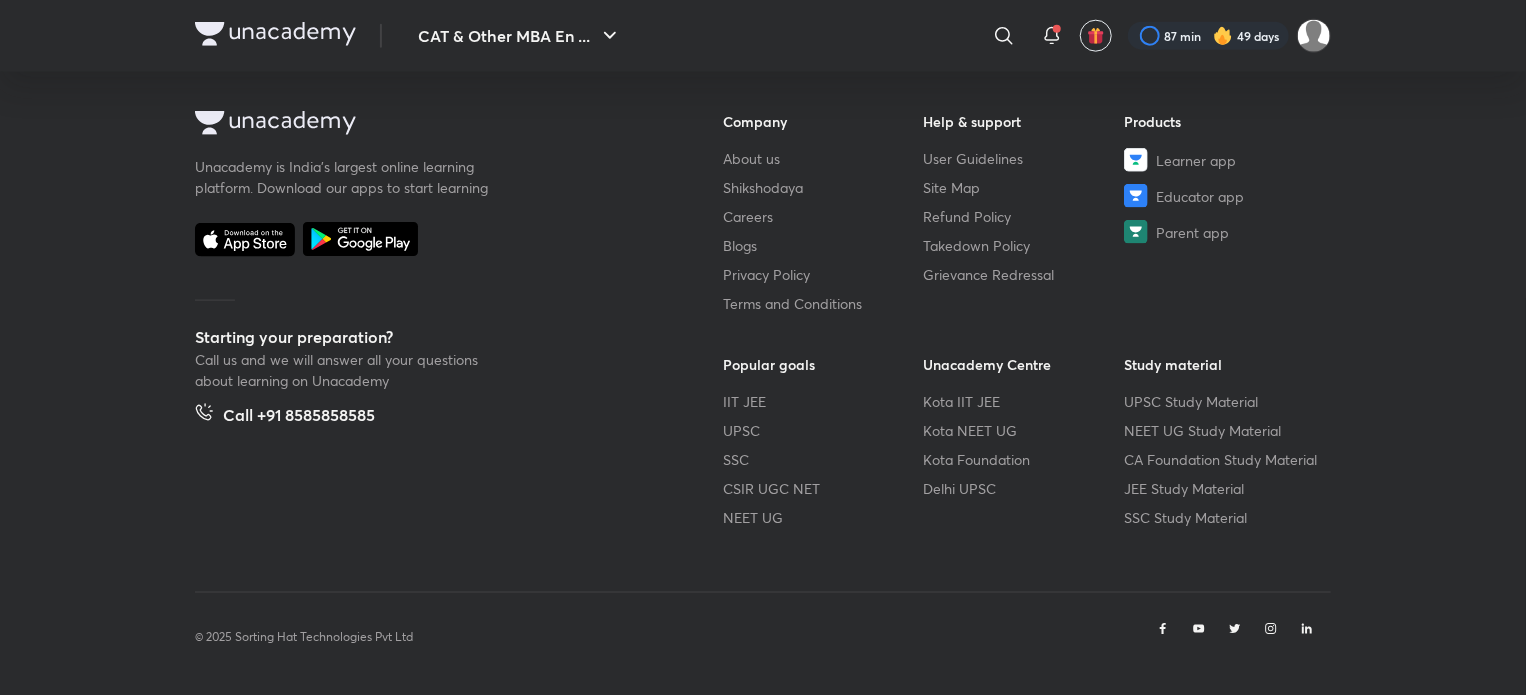 scroll, scrollTop: 1227, scrollLeft: 0, axis: vertical 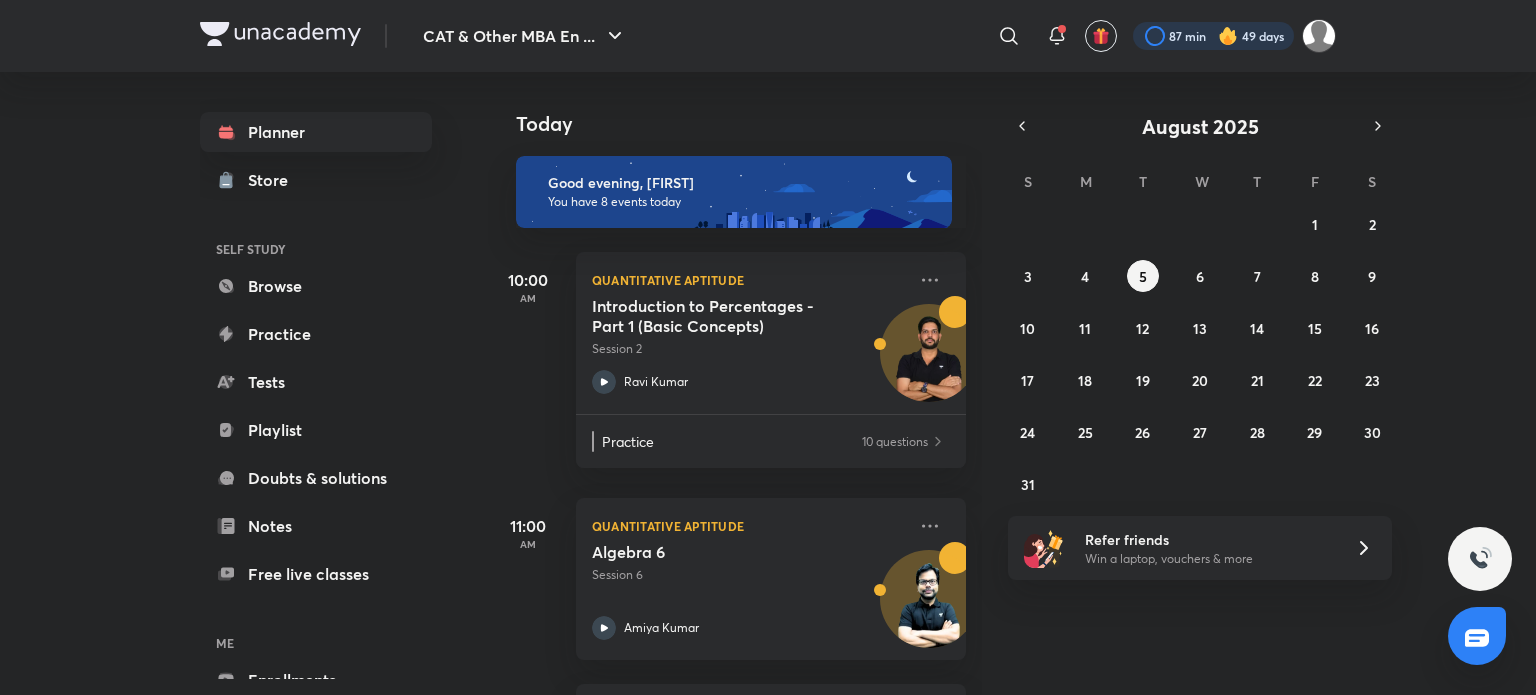 click at bounding box center (1213, 36) 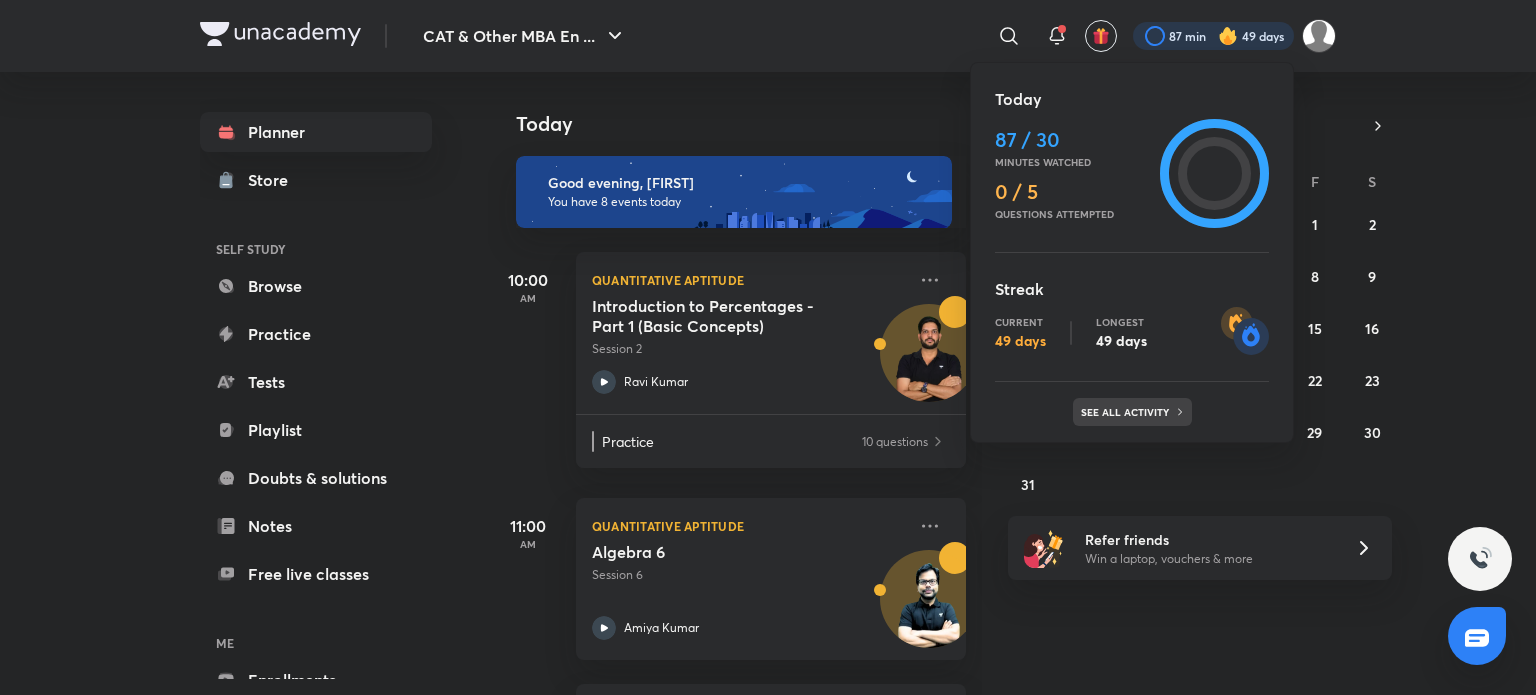 click on "See all activity" at bounding box center [1127, 412] 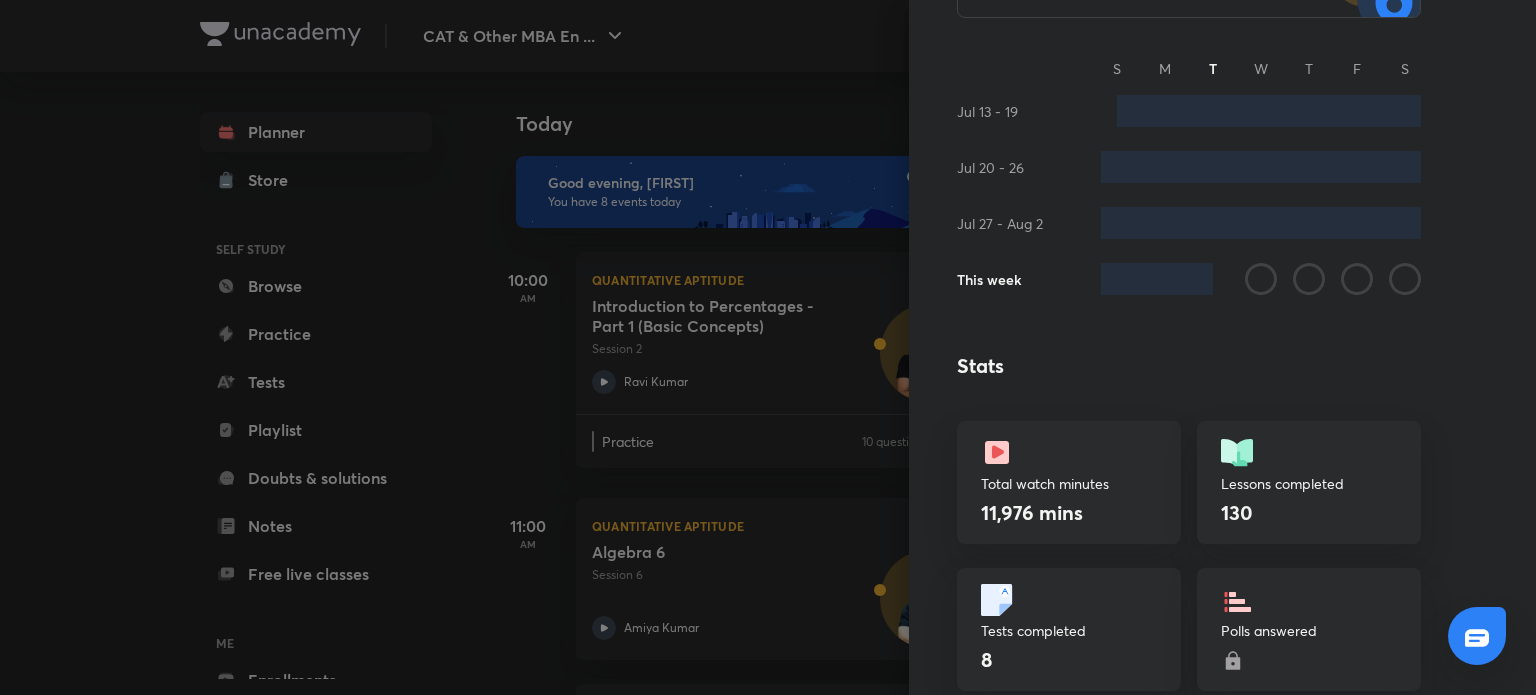 scroll, scrollTop: 276, scrollLeft: 0, axis: vertical 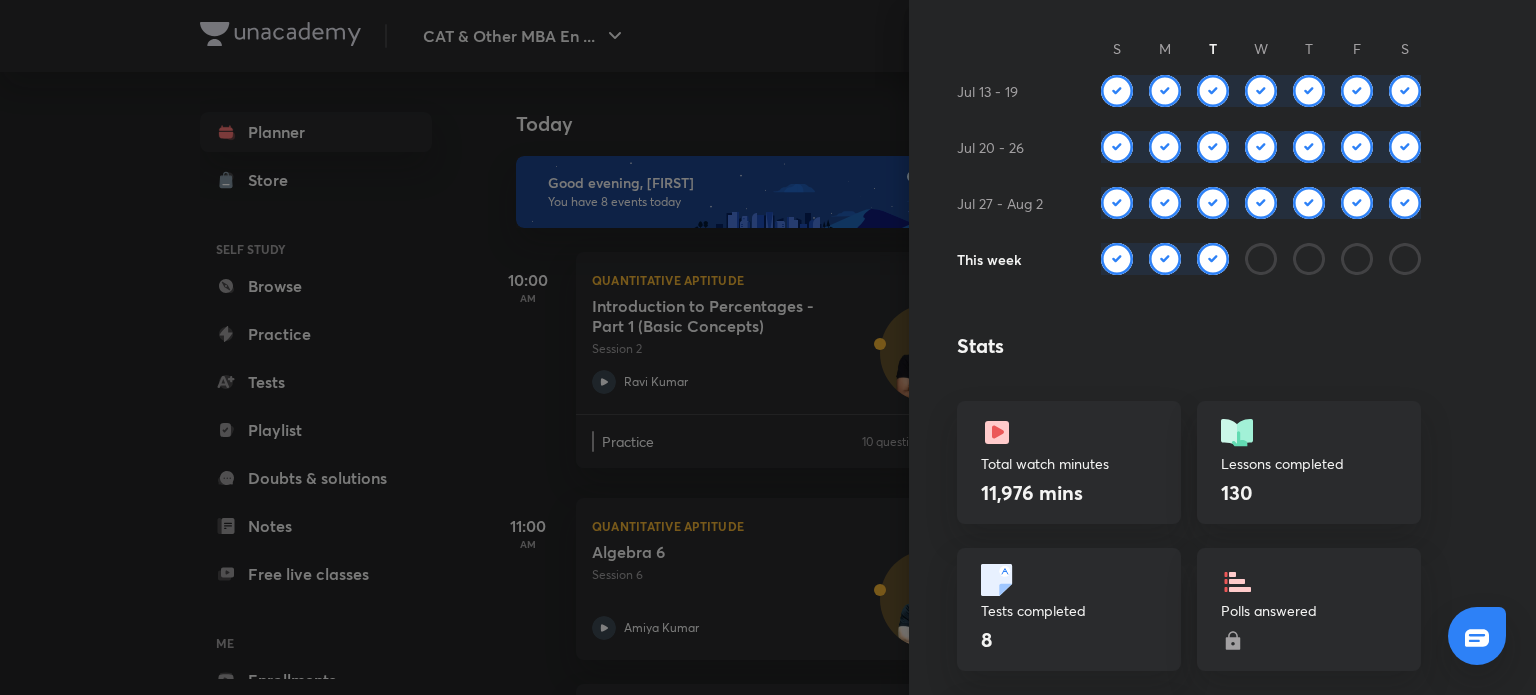 click at bounding box center (768, 347) 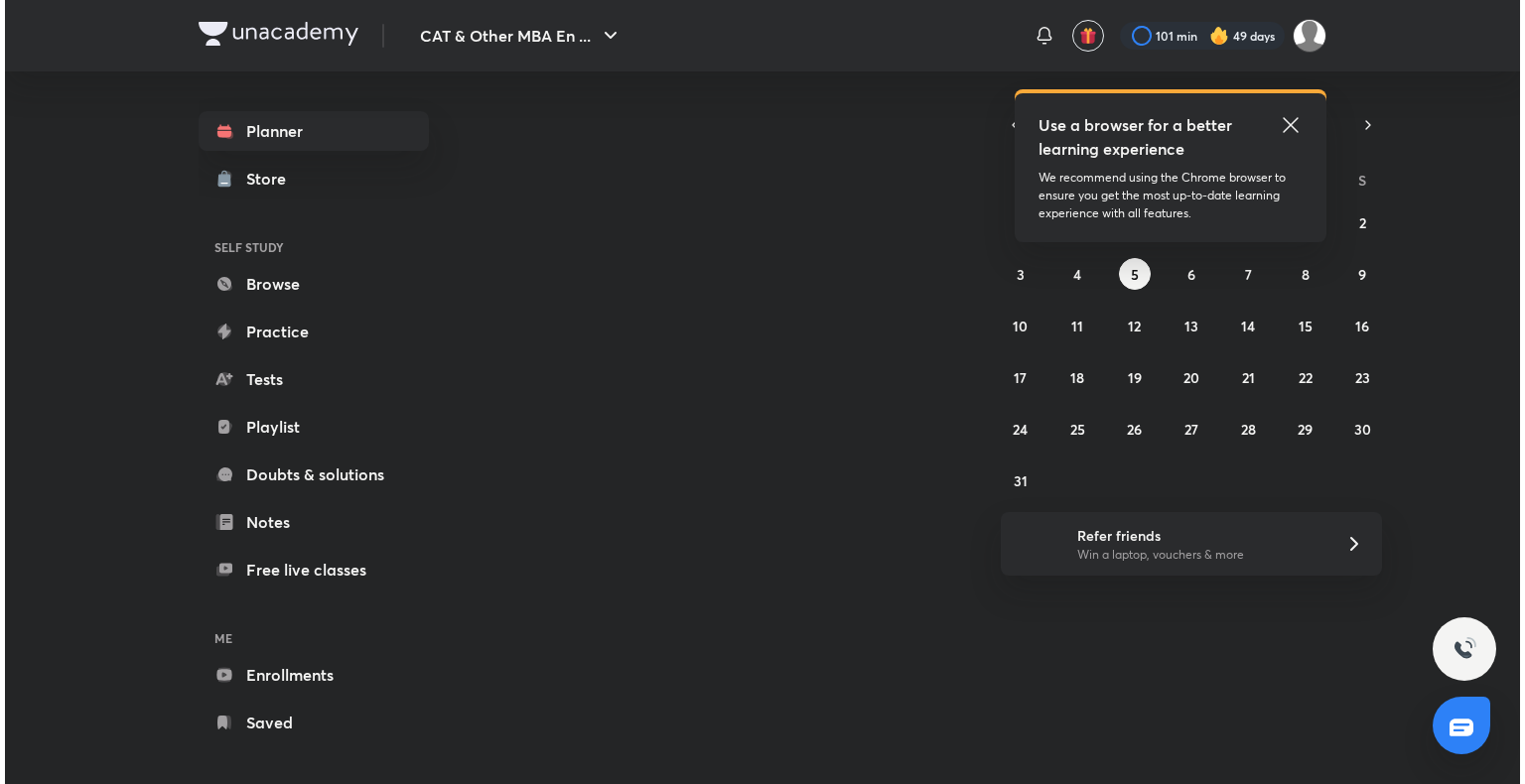 scroll, scrollTop: 0, scrollLeft: 0, axis: both 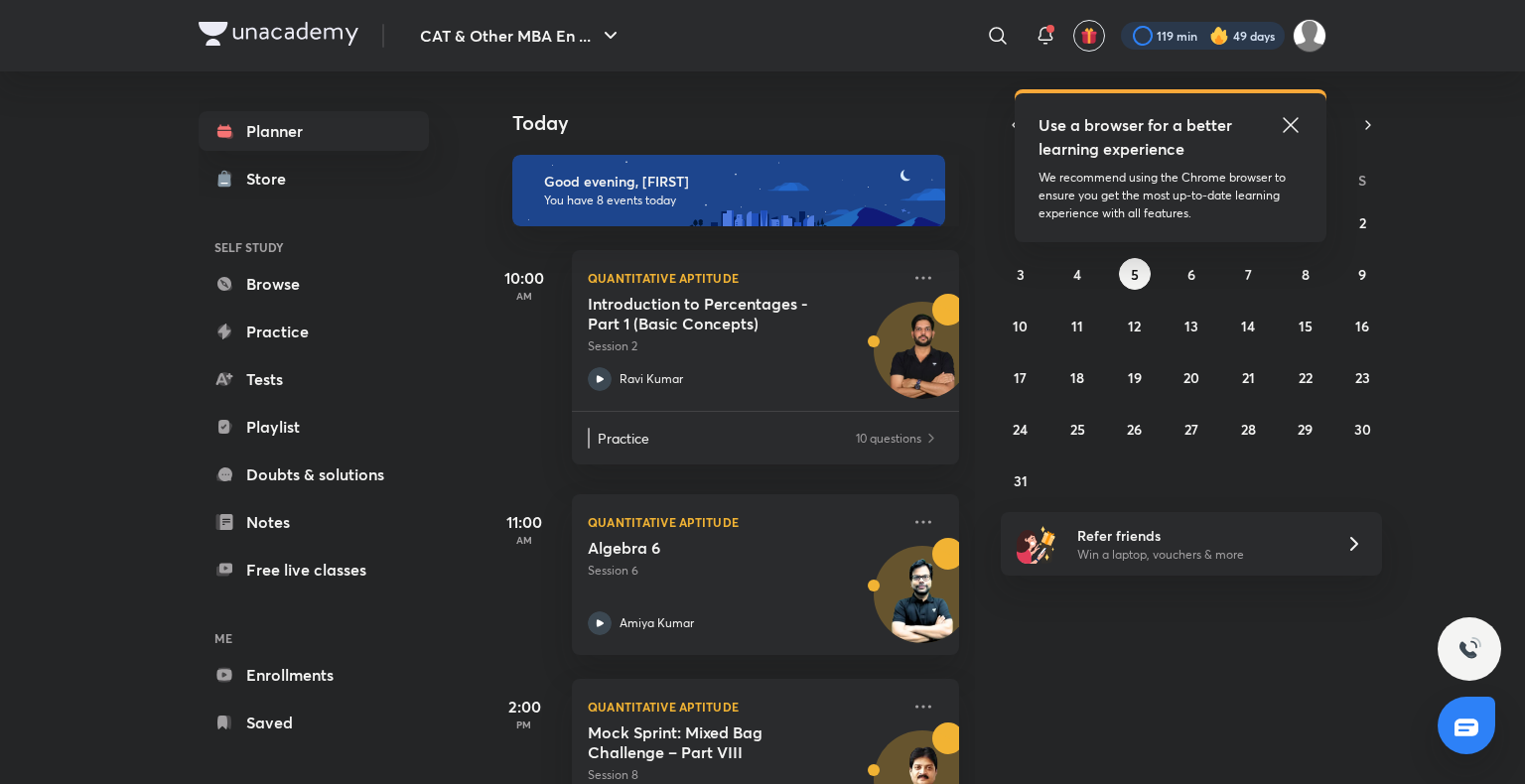 click at bounding box center (1202, 36) 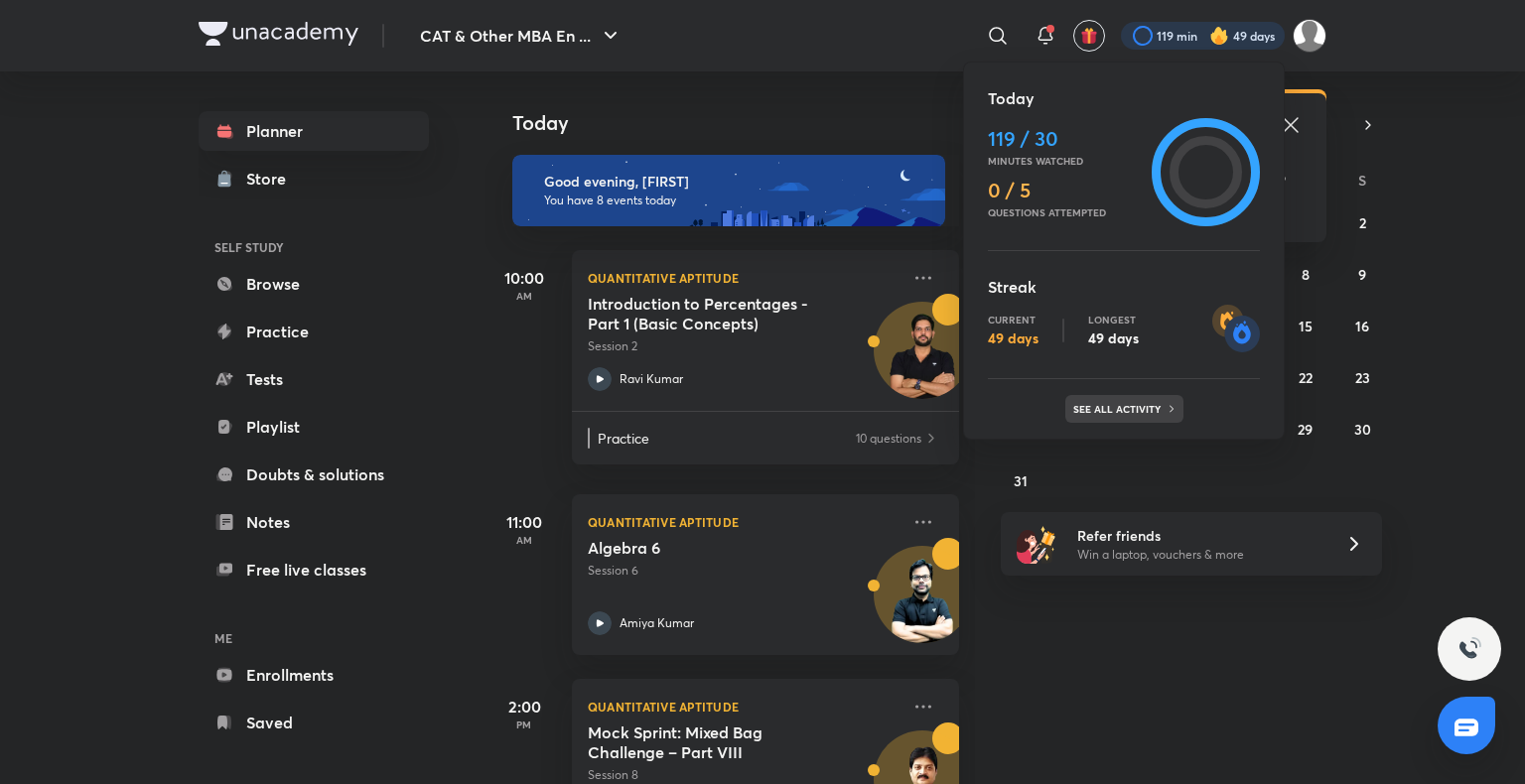 click on "See all activity" at bounding box center (1124, 409) 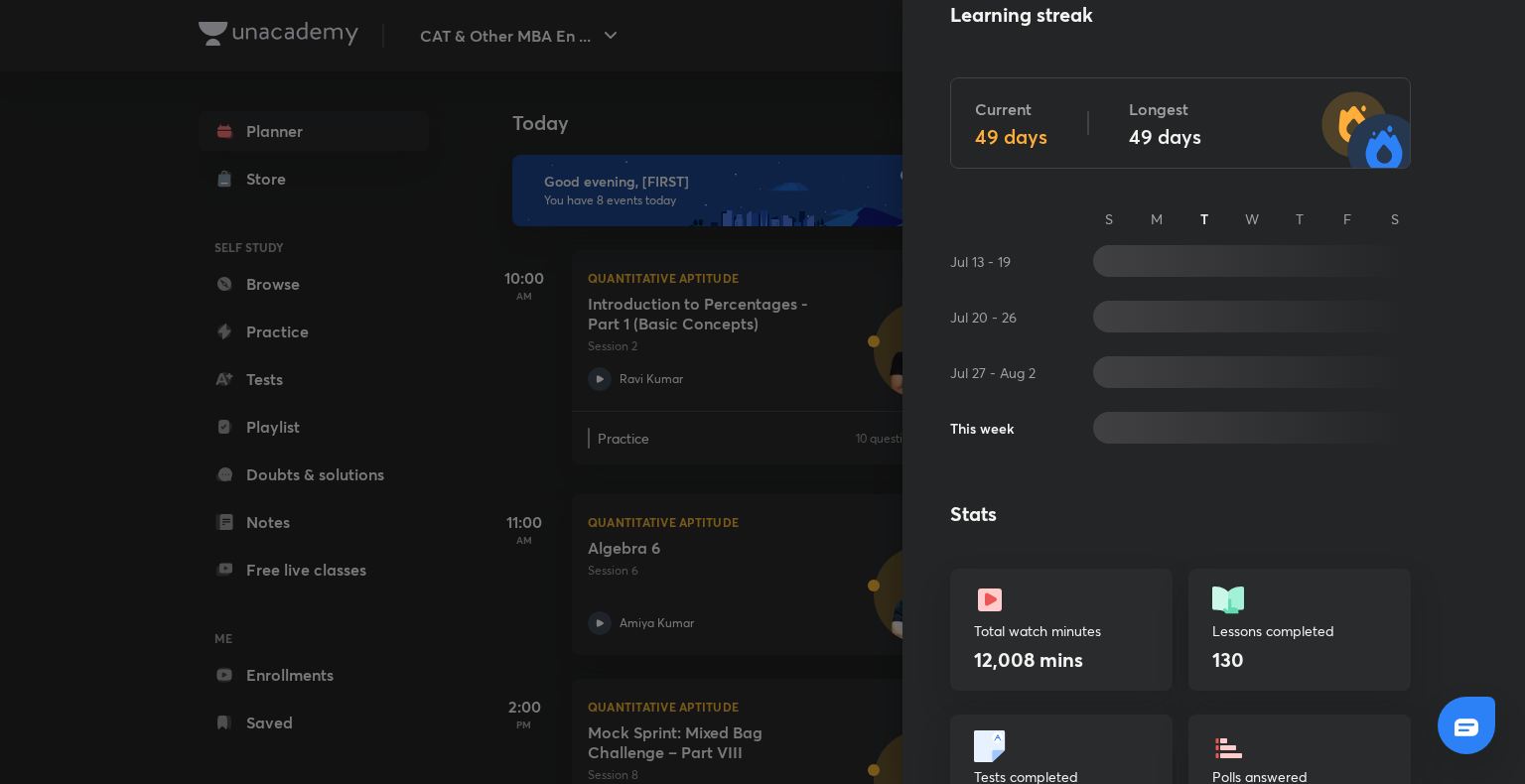 scroll, scrollTop: 89, scrollLeft: 0, axis: vertical 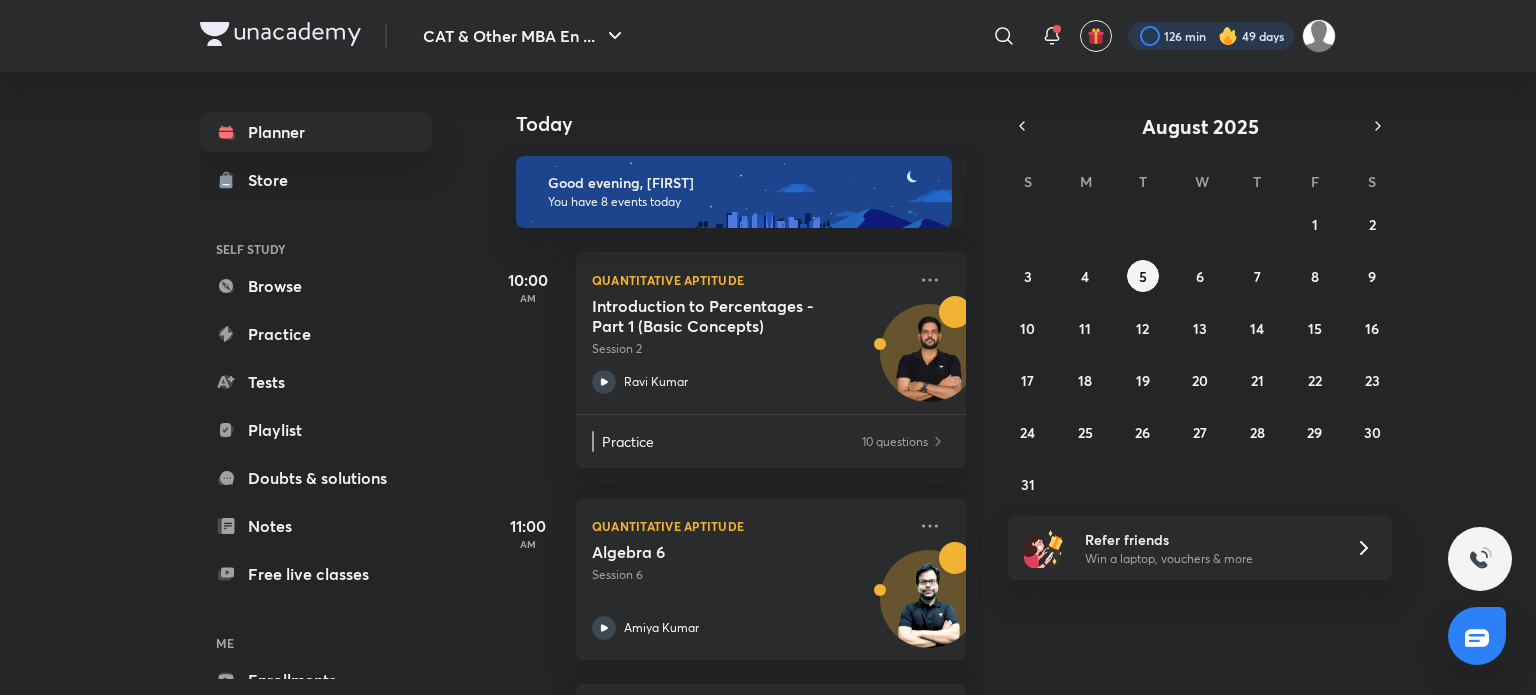 click at bounding box center [1211, 36] 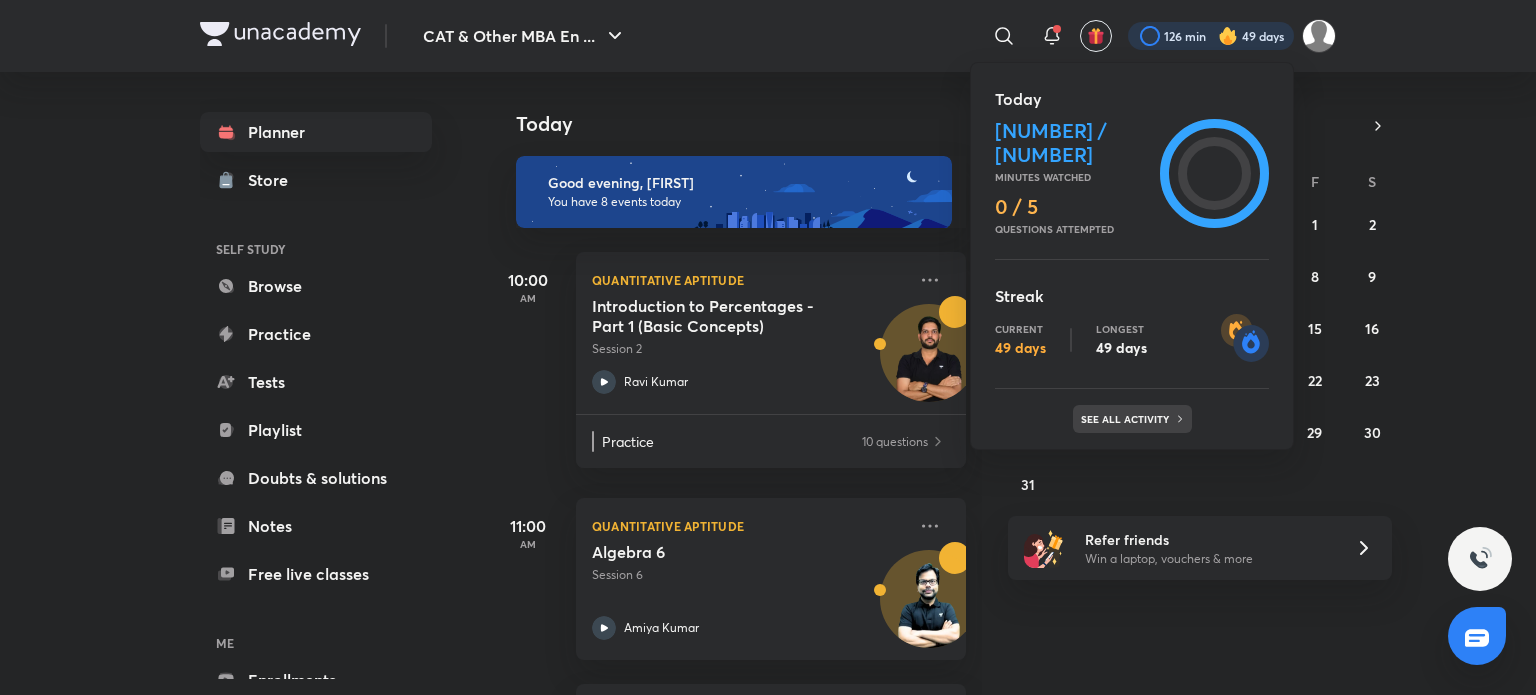 click on "See all activity" at bounding box center [1127, 419] 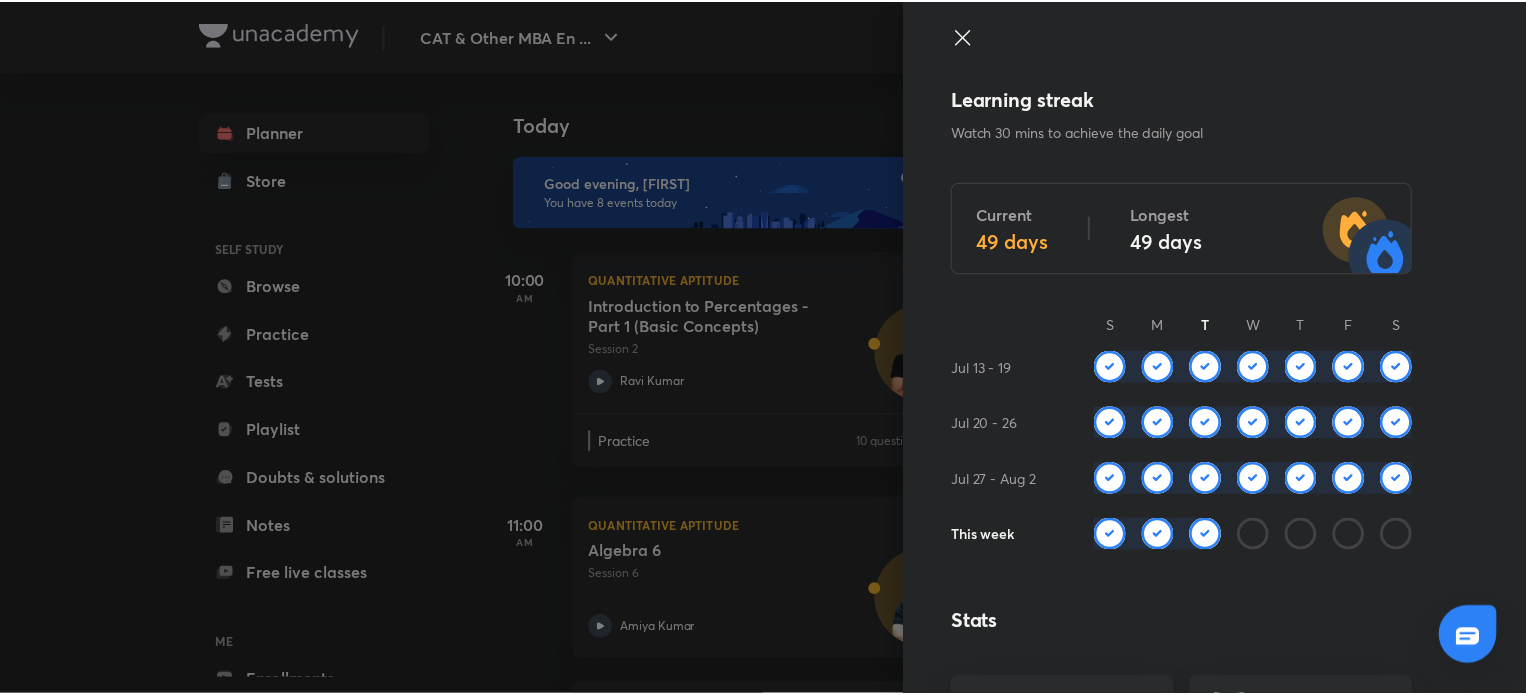 scroll, scrollTop: 260, scrollLeft: 0, axis: vertical 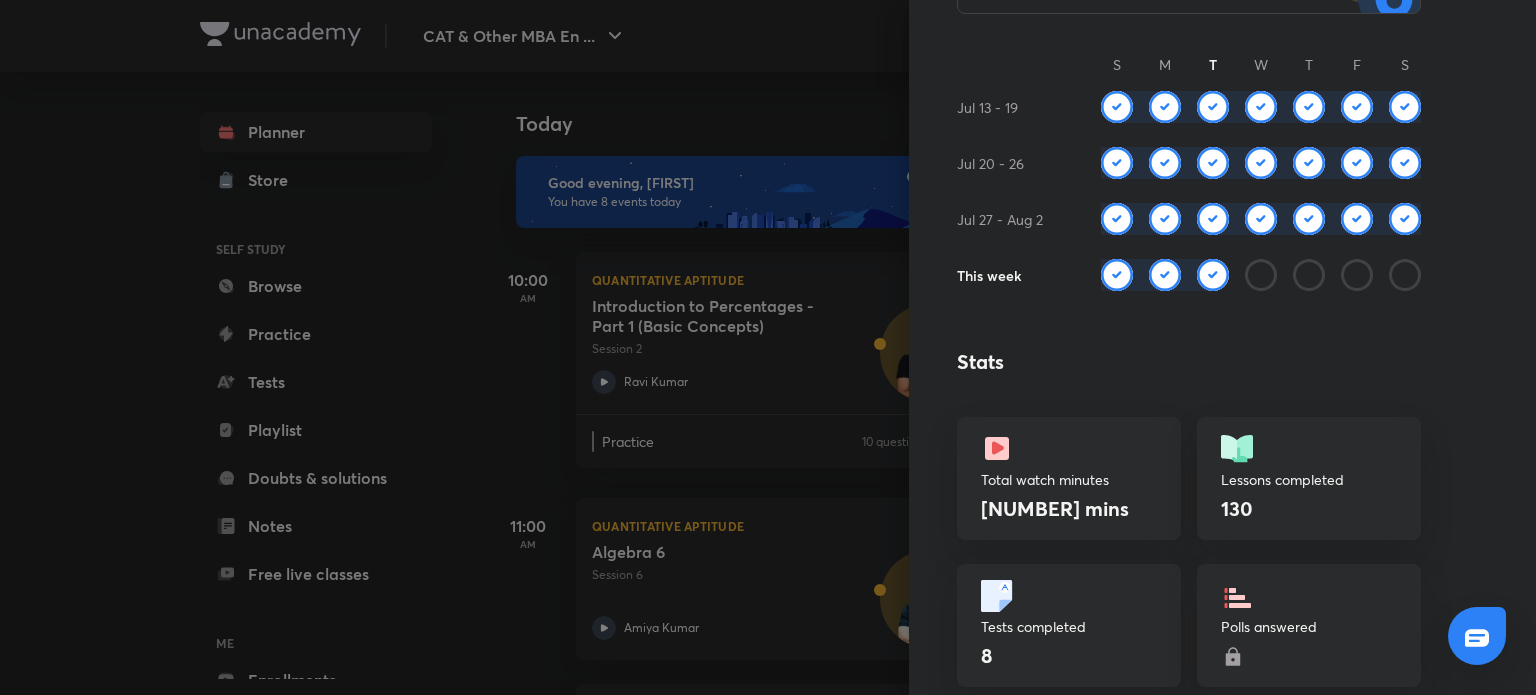 click at bounding box center [768, 347] 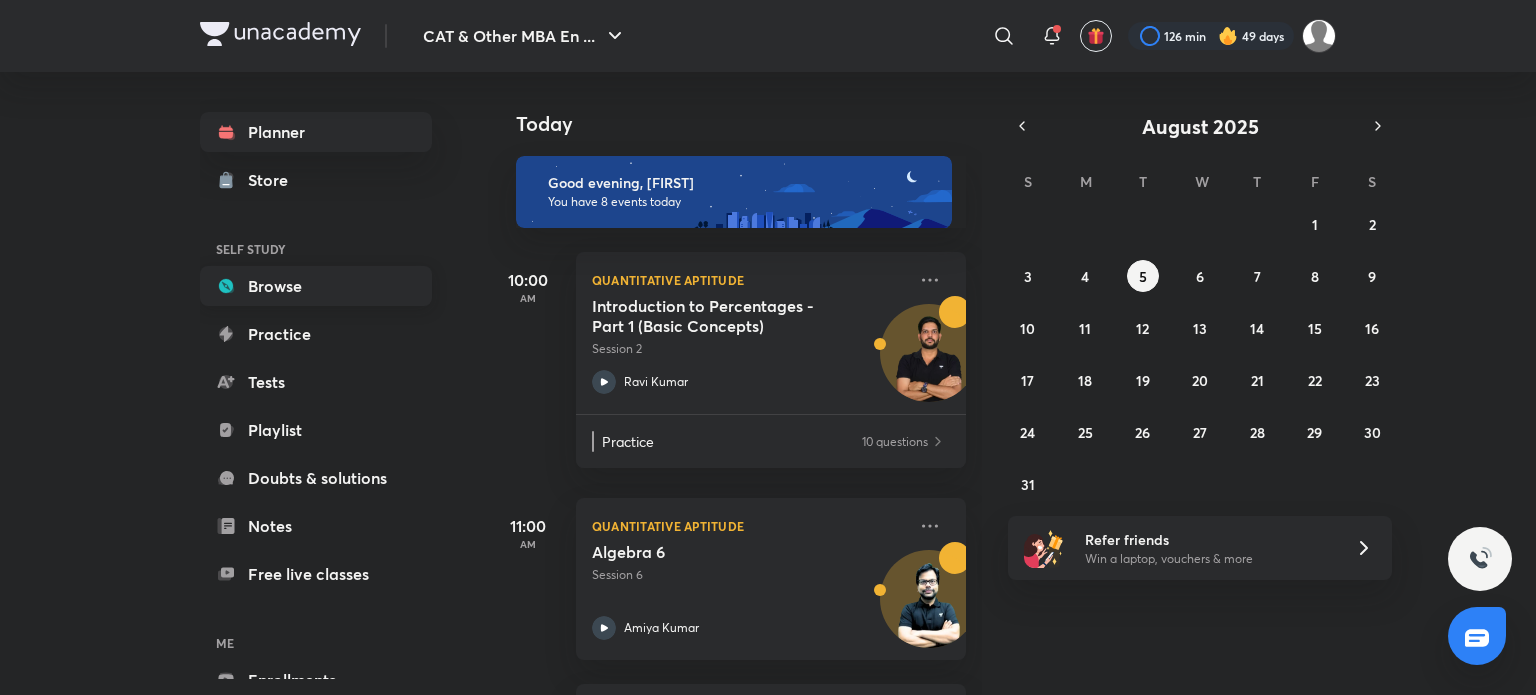 click on "Browse" at bounding box center (316, 286) 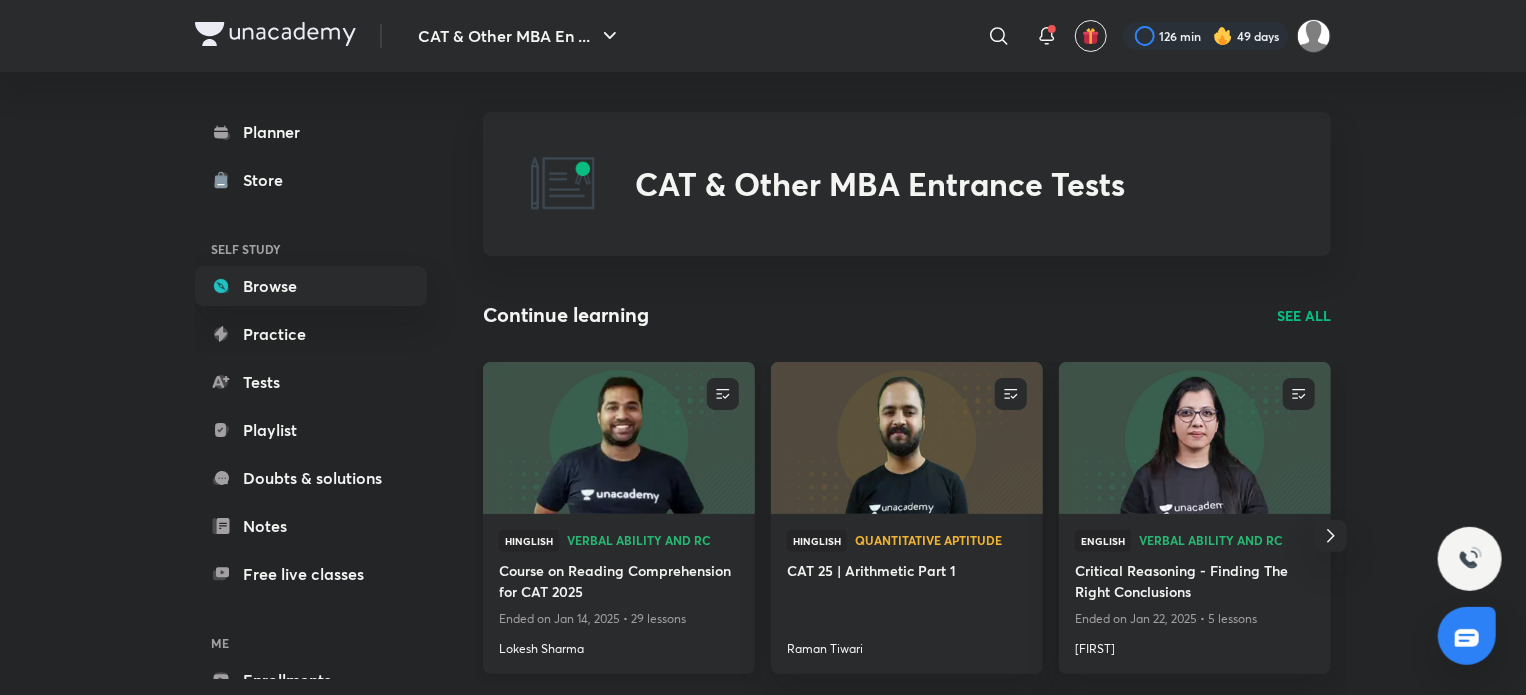 click at bounding box center (618, 437) 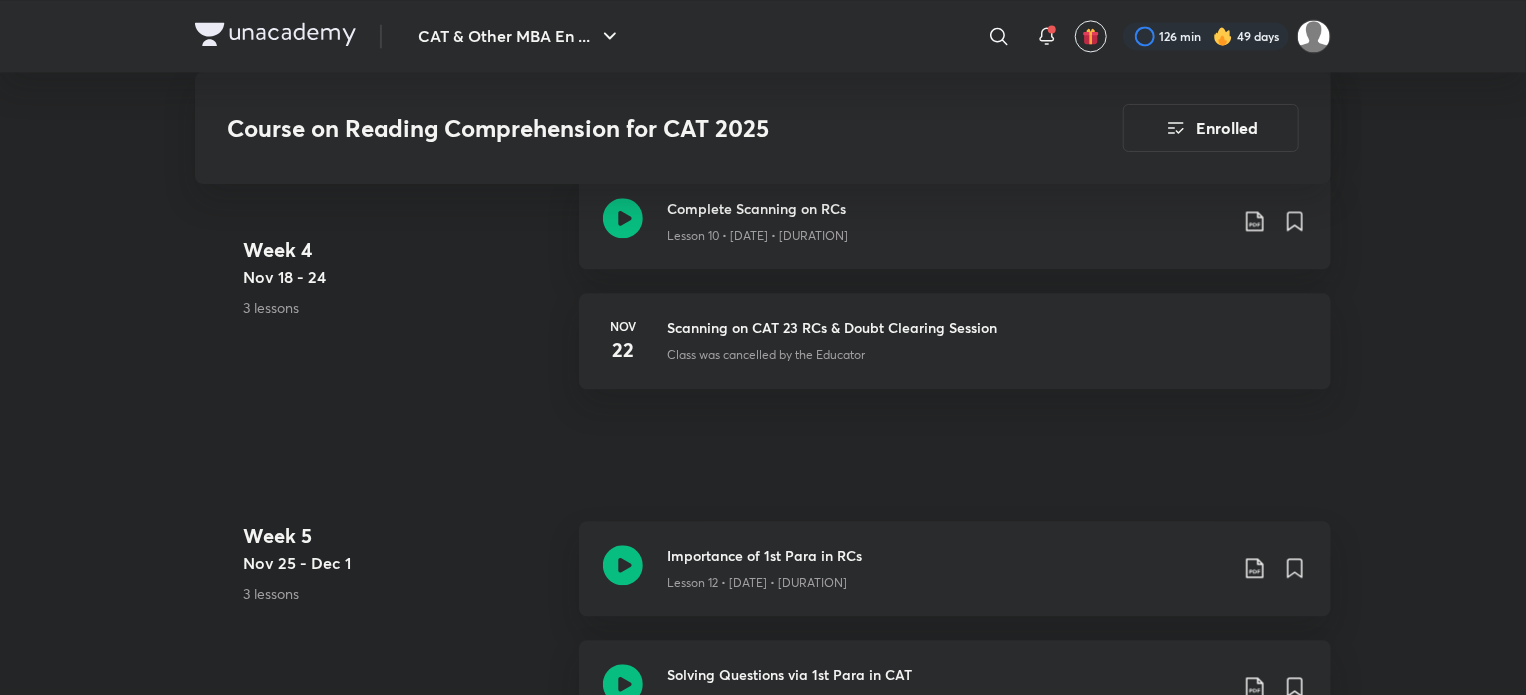 scroll, scrollTop: 2326, scrollLeft: 0, axis: vertical 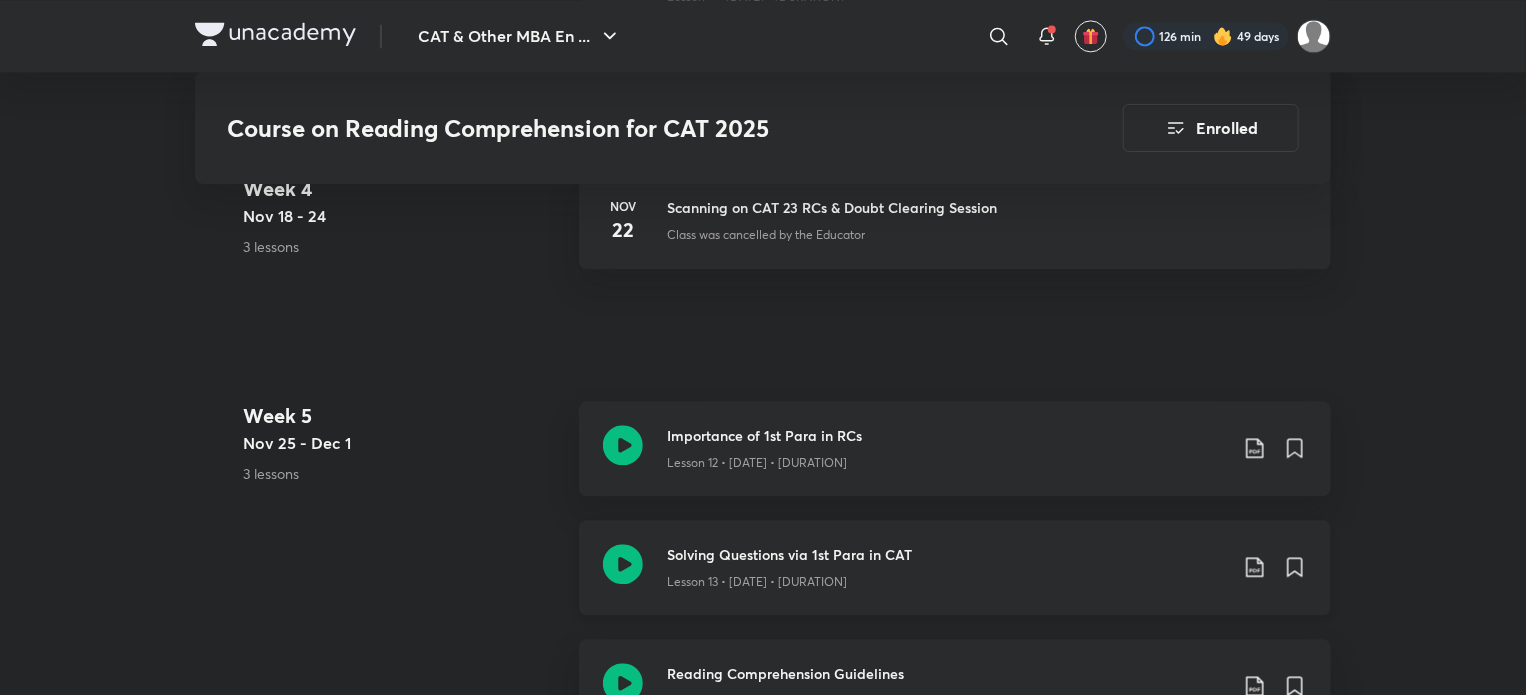 click 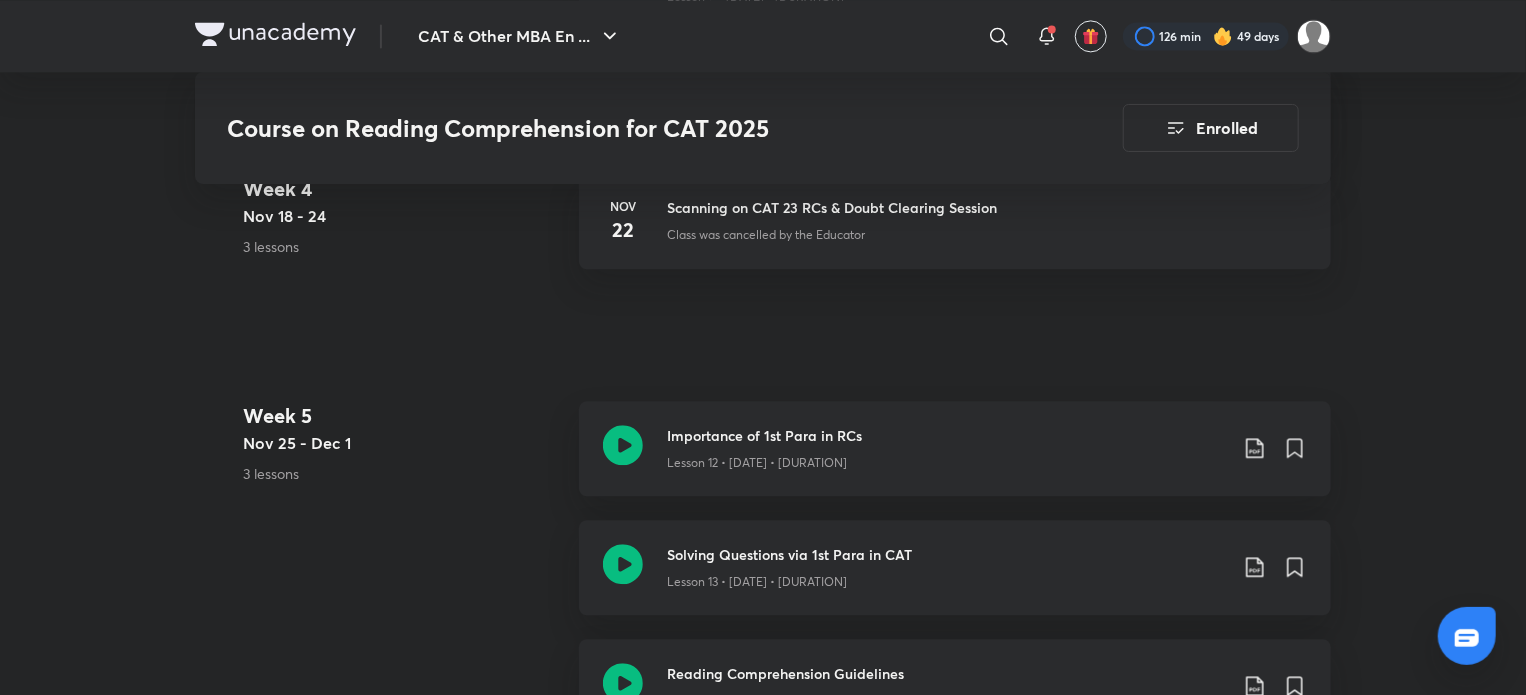 scroll, scrollTop: 0, scrollLeft: 0, axis: both 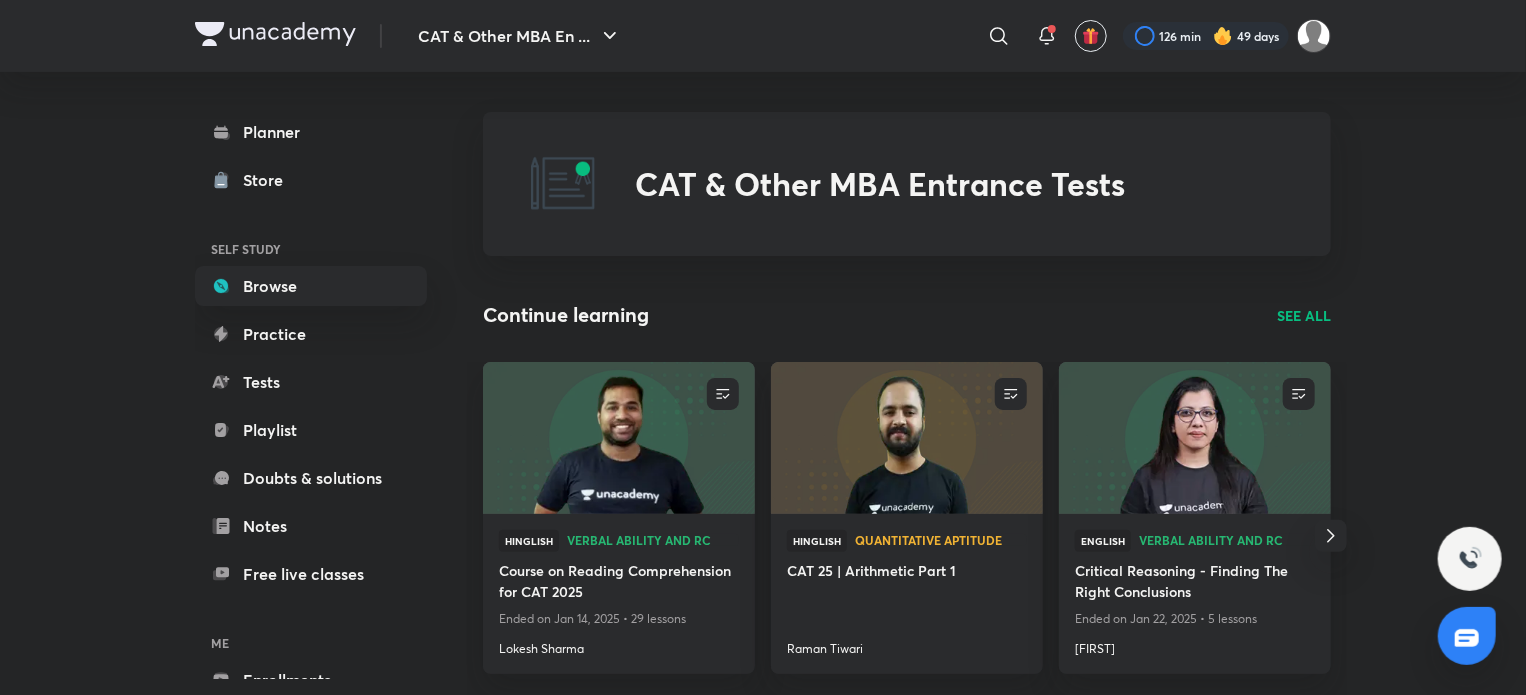 click on "SEE ALL" at bounding box center [1304, 315] 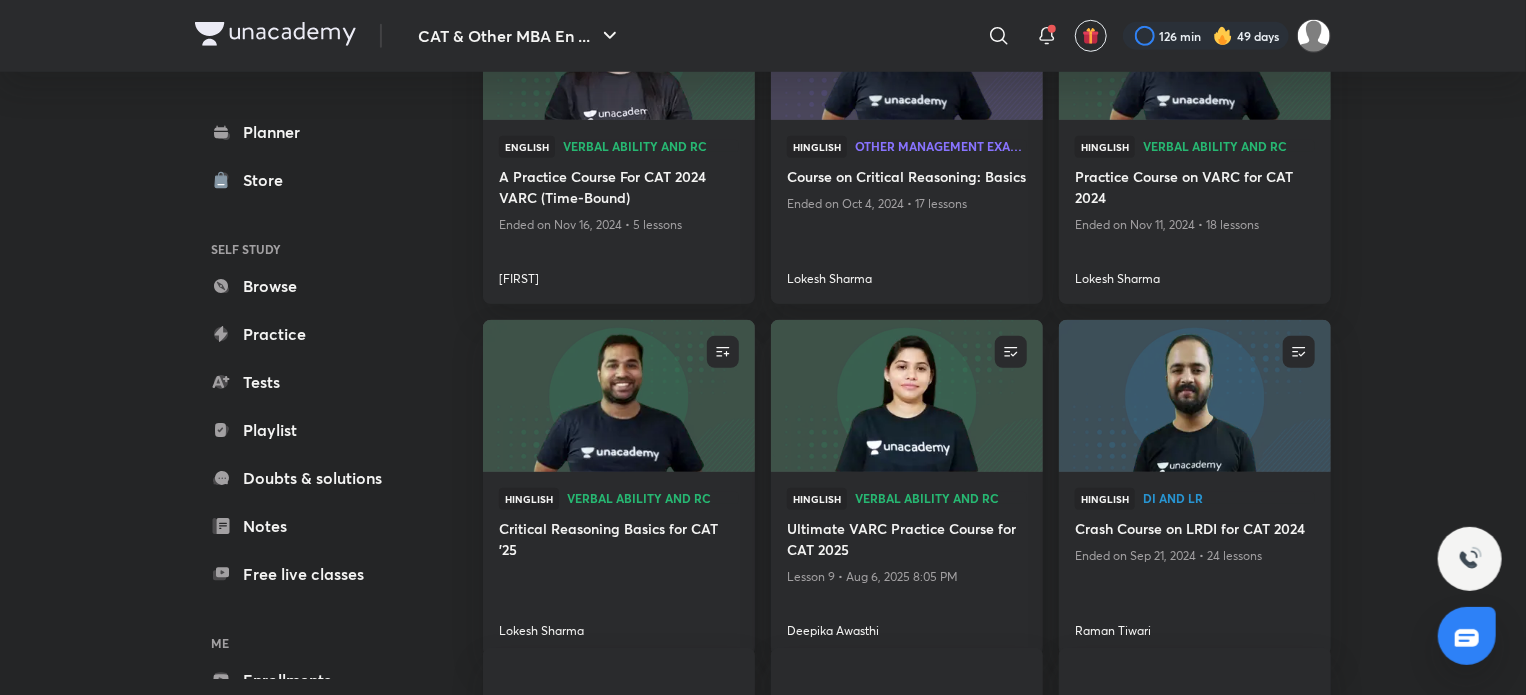 scroll, scrollTop: 679, scrollLeft: 0, axis: vertical 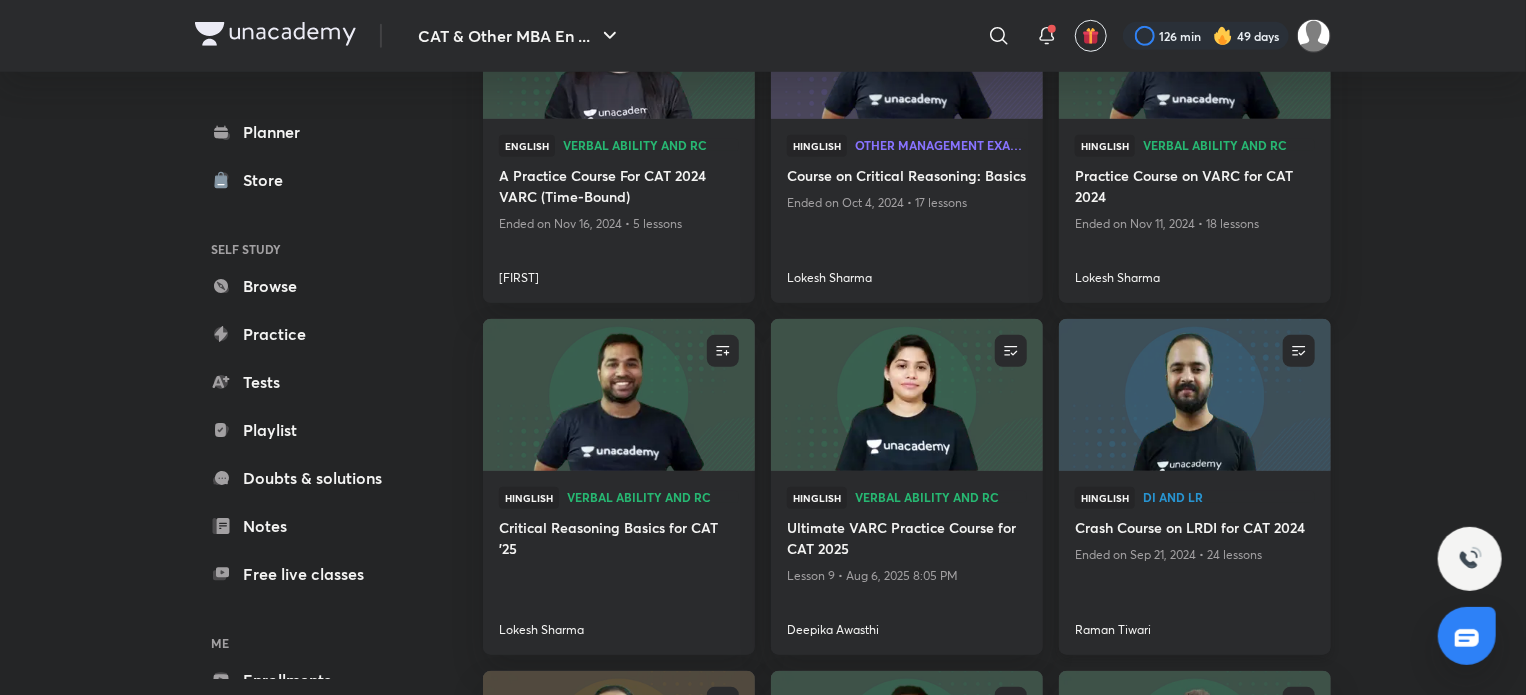 click at bounding box center [1194, 395] 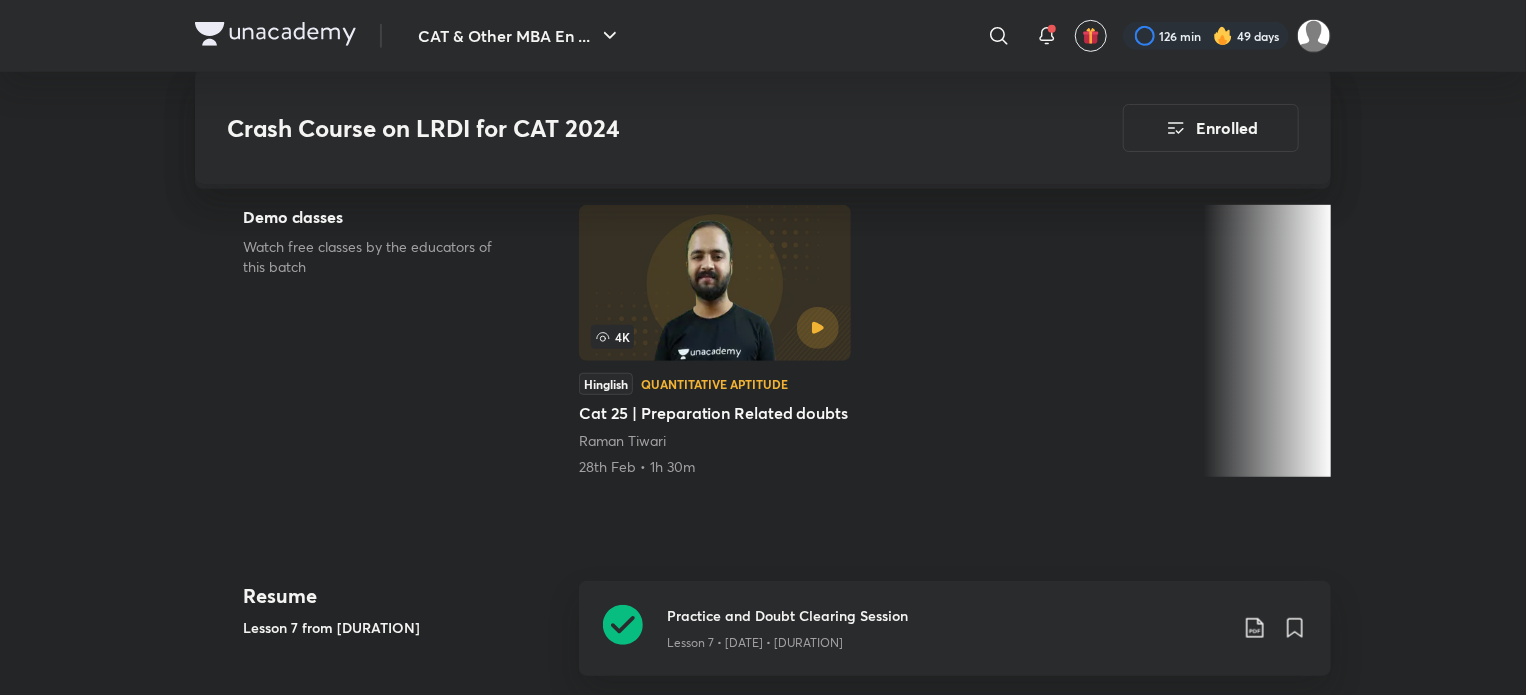 scroll, scrollTop: 647, scrollLeft: 0, axis: vertical 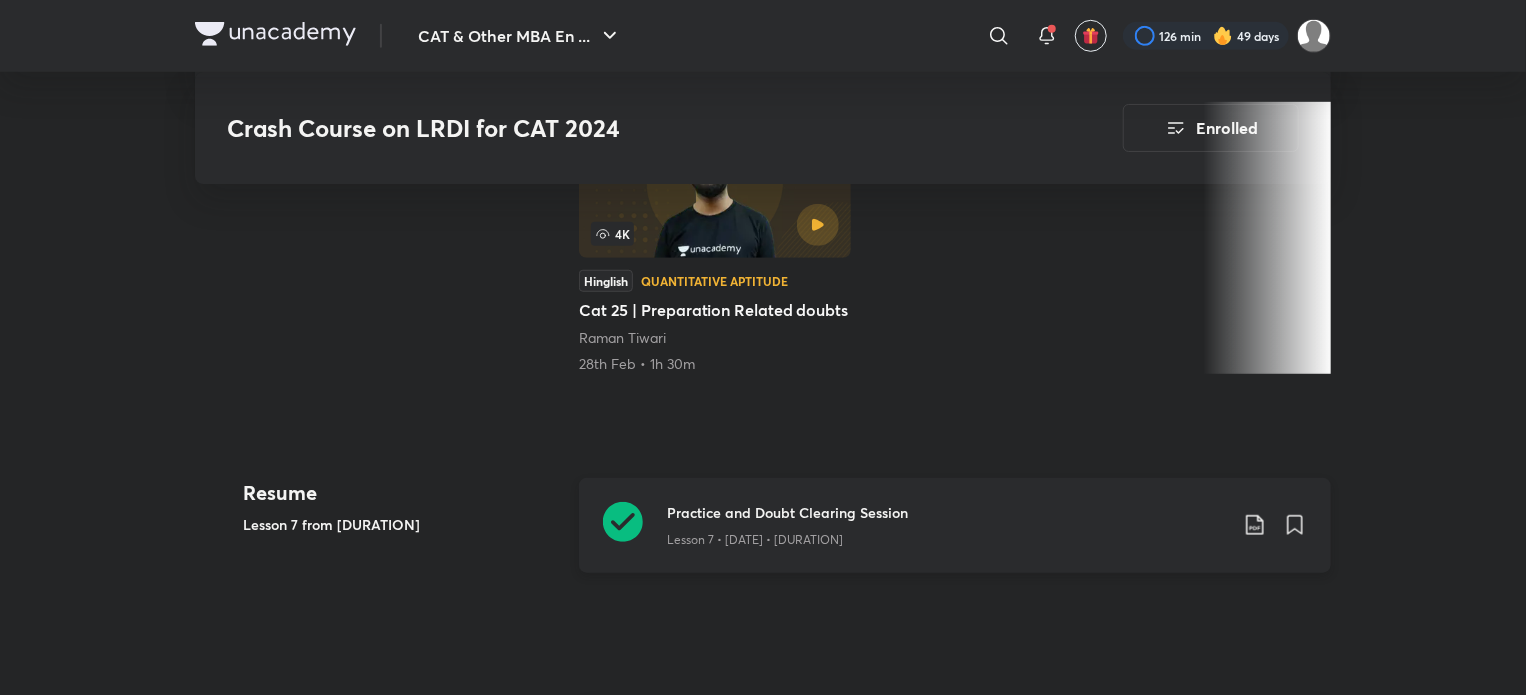 click 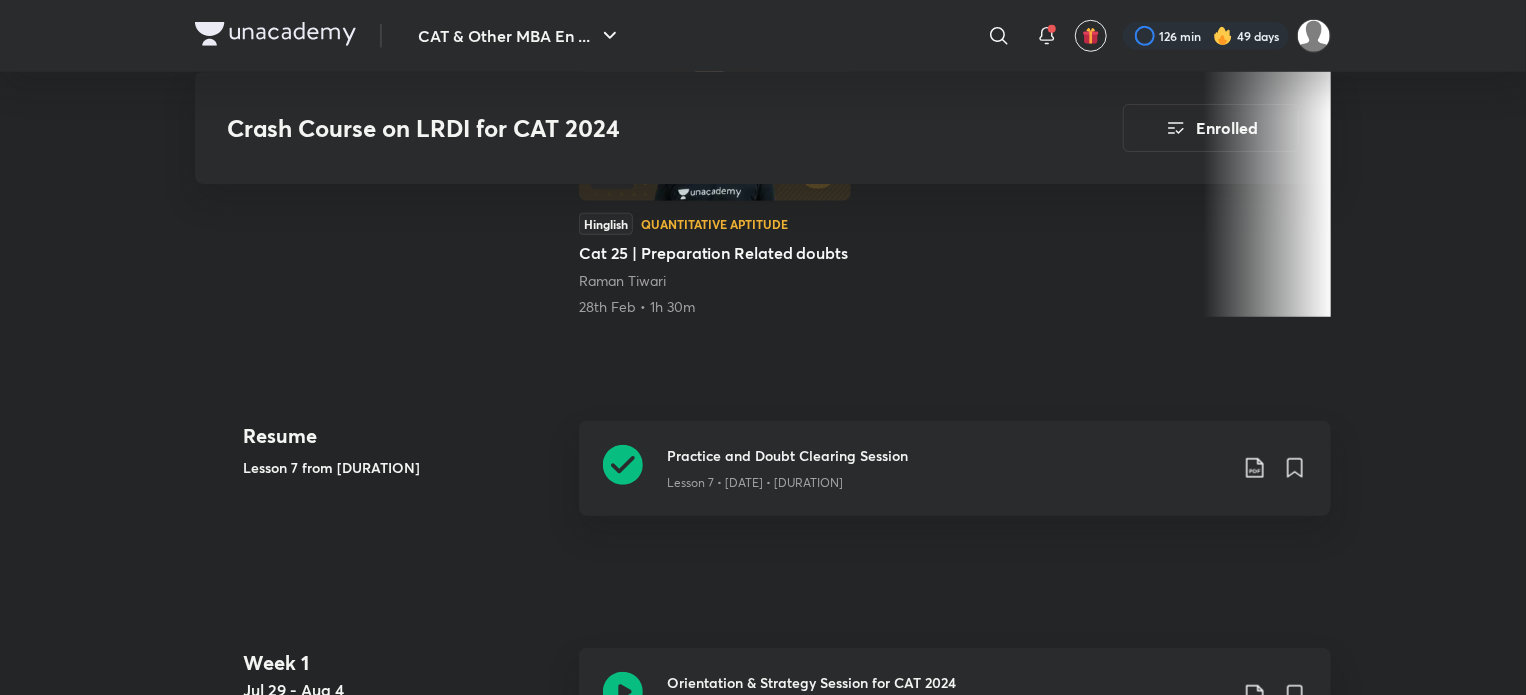 scroll, scrollTop: 759, scrollLeft: 0, axis: vertical 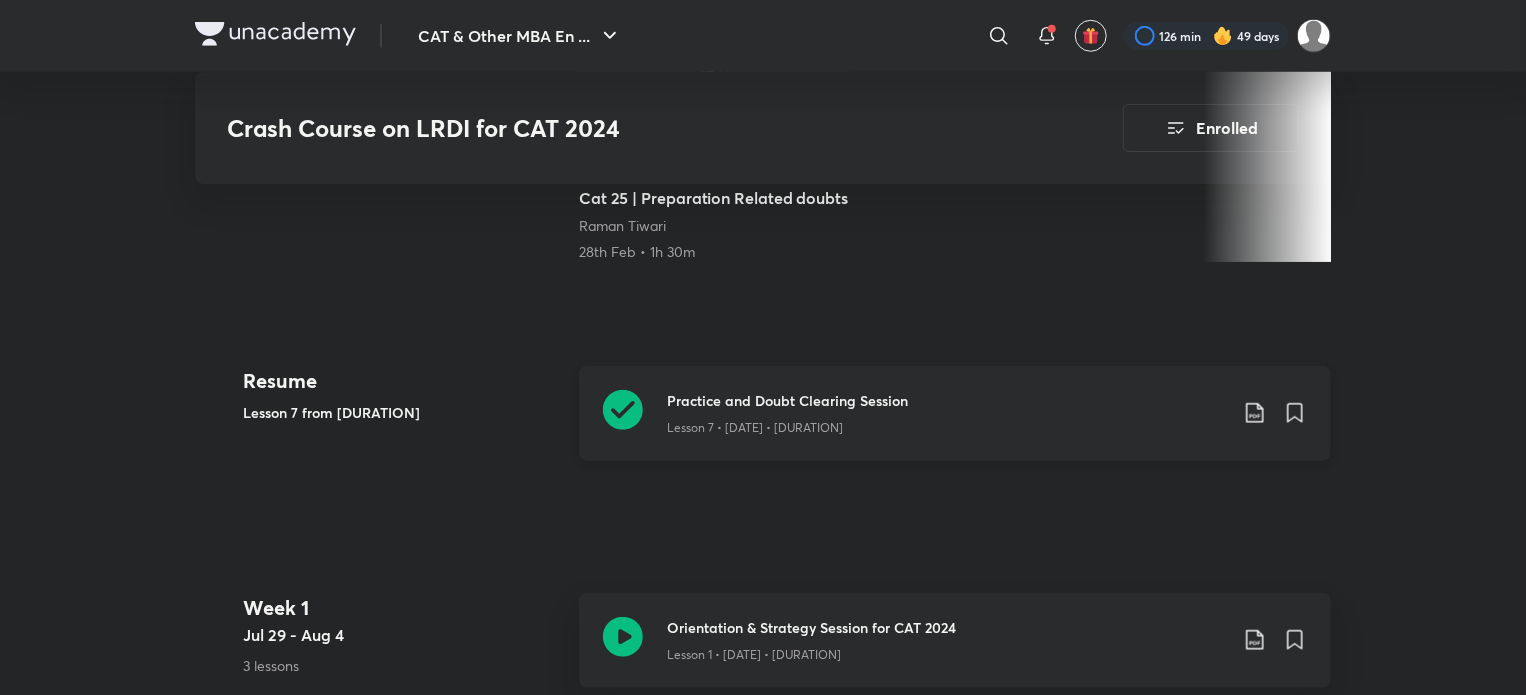 click 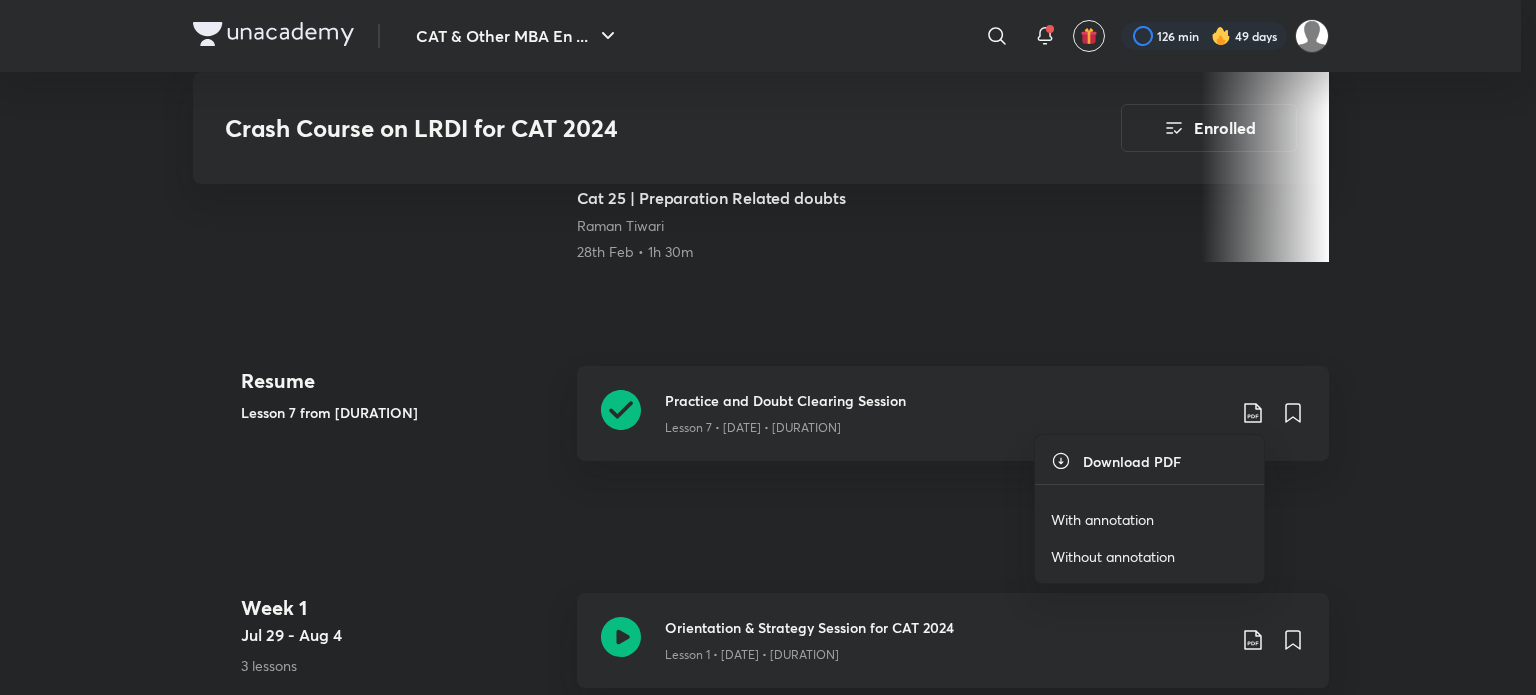 click on "Without annotation" at bounding box center [1113, 556] 